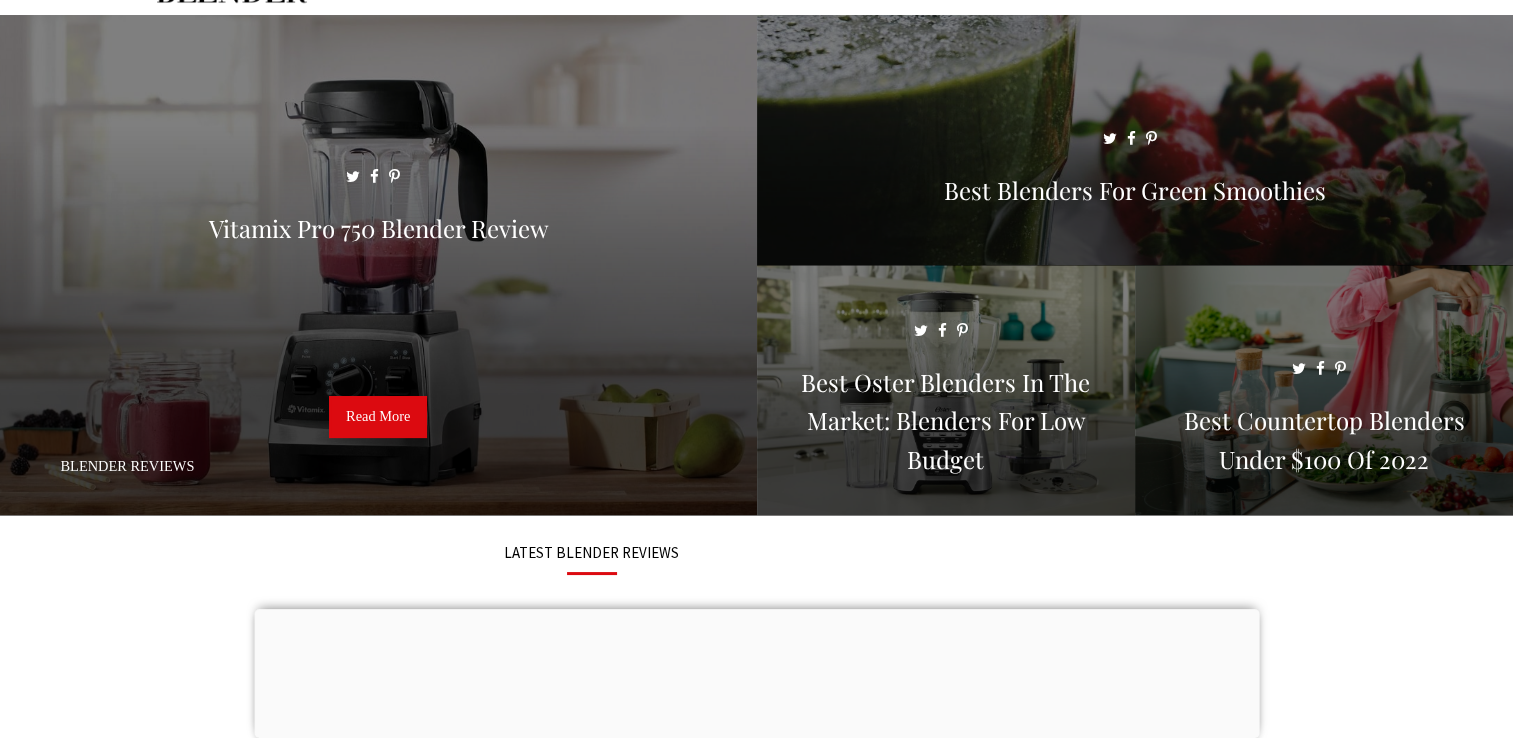scroll, scrollTop: 0, scrollLeft: 0, axis: both 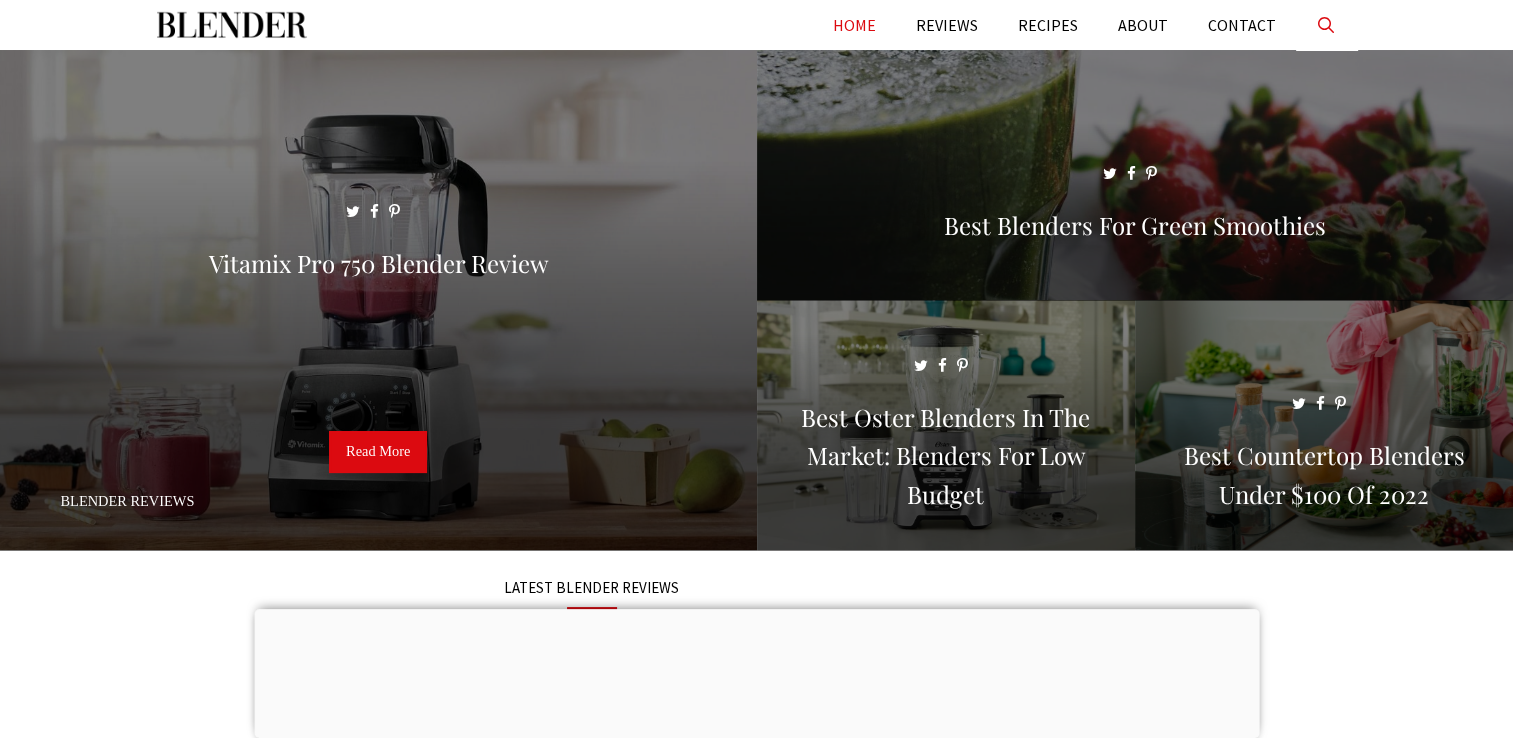 click at bounding box center (1326, 25) 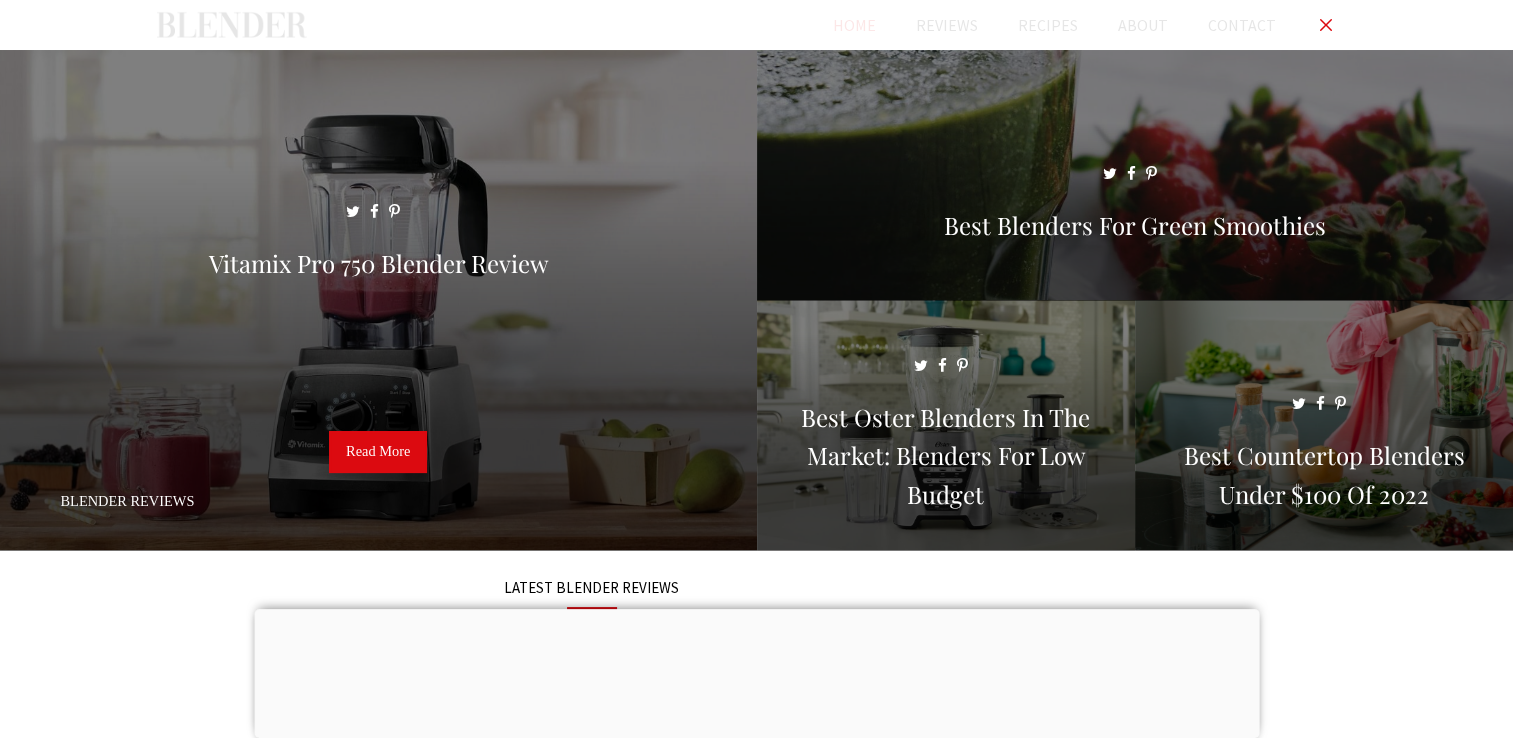 click at bounding box center [757, 25] 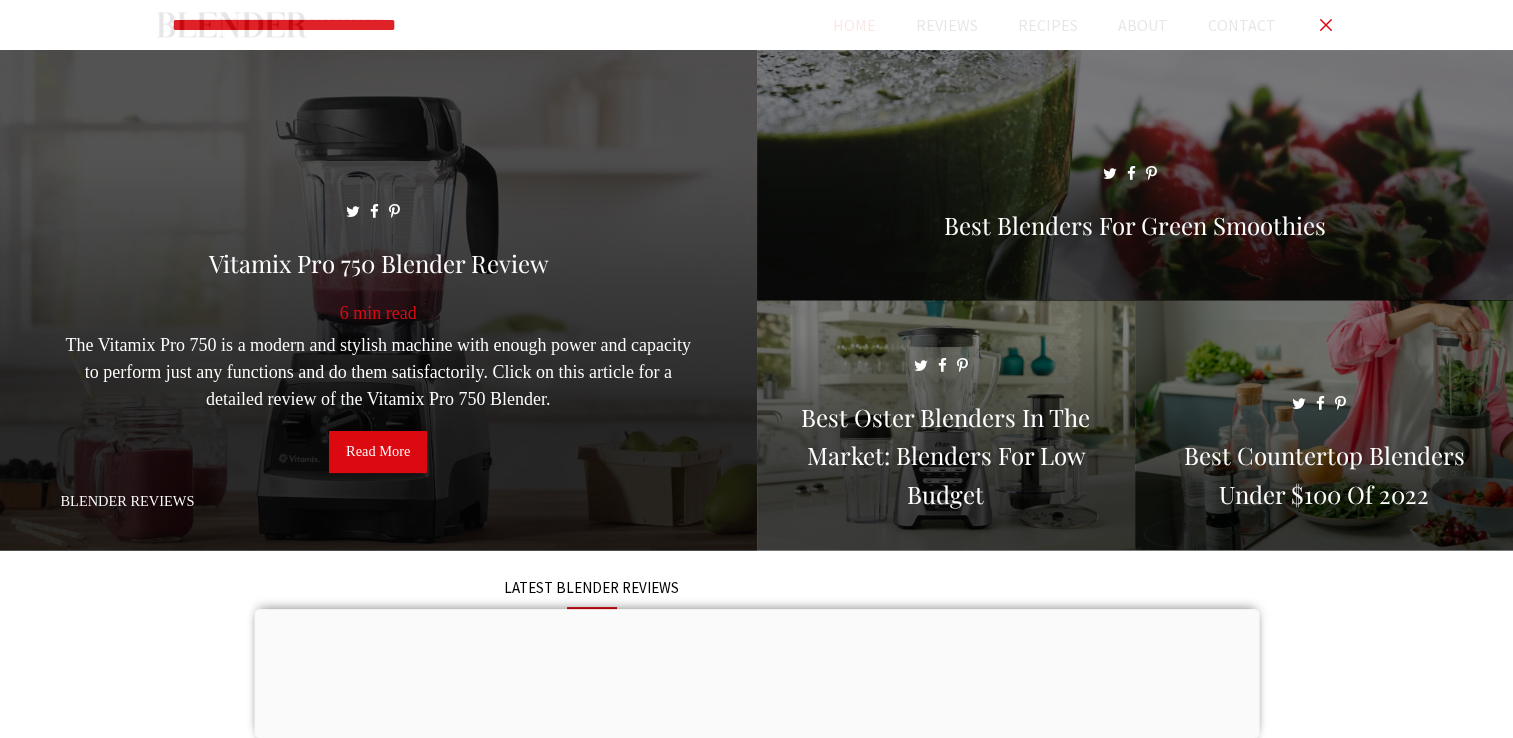 type on "**********" 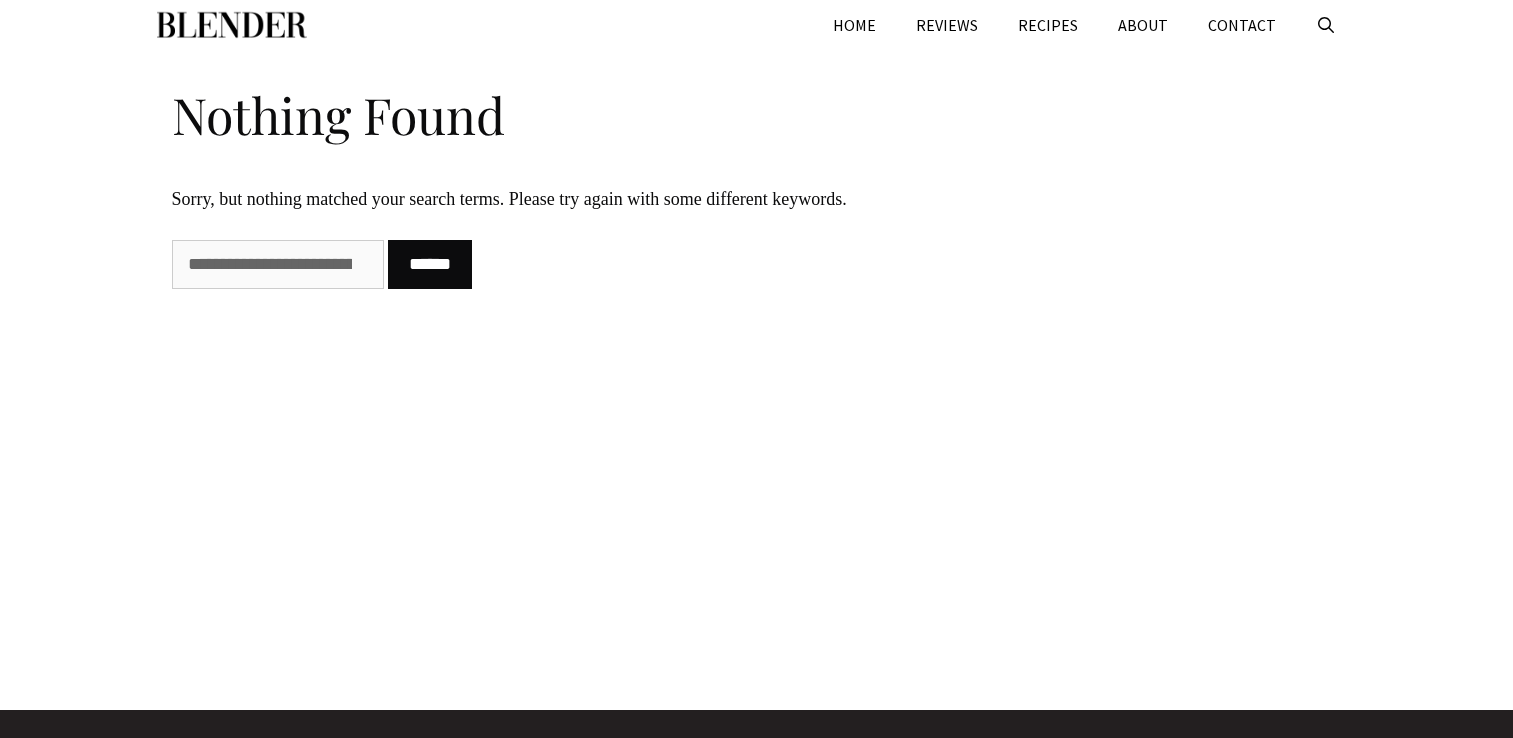 scroll, scrollTop: 0, scrollLeft: 0, axis: both 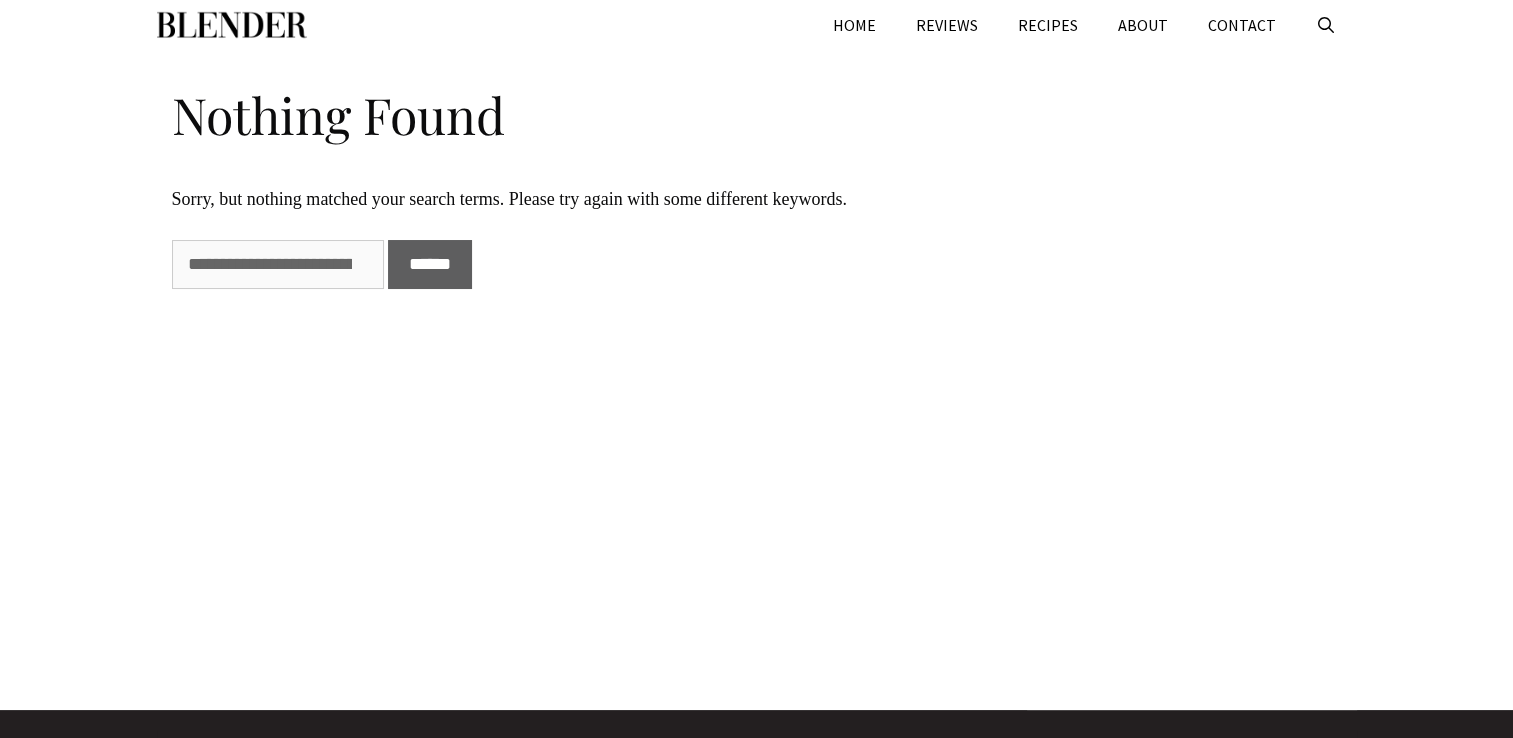click on "******" at bounding box center (430, 264) 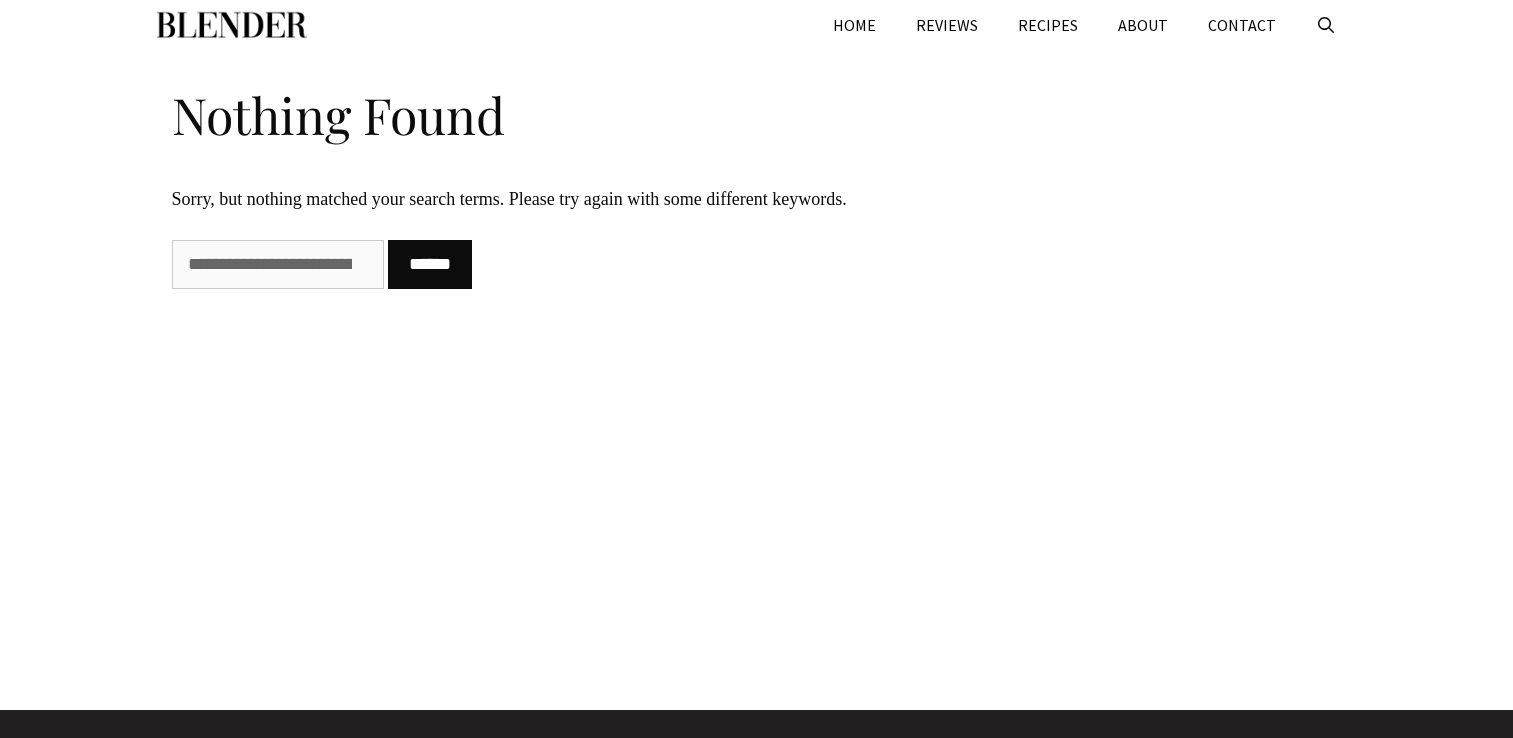 scroll, scrollTop: 0, scrollLeft: 0, axis: both 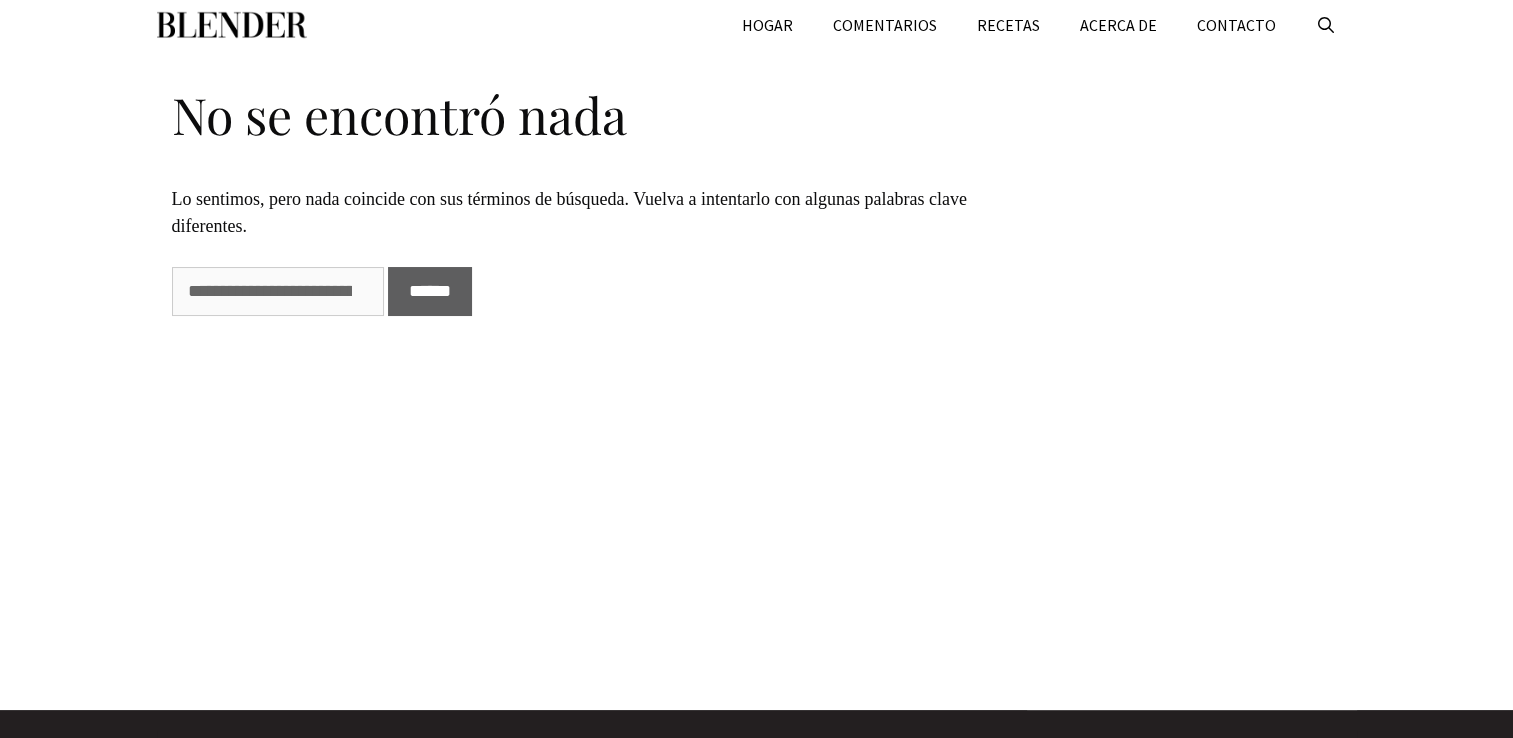 click on "******" at bounding box center [430, 291] 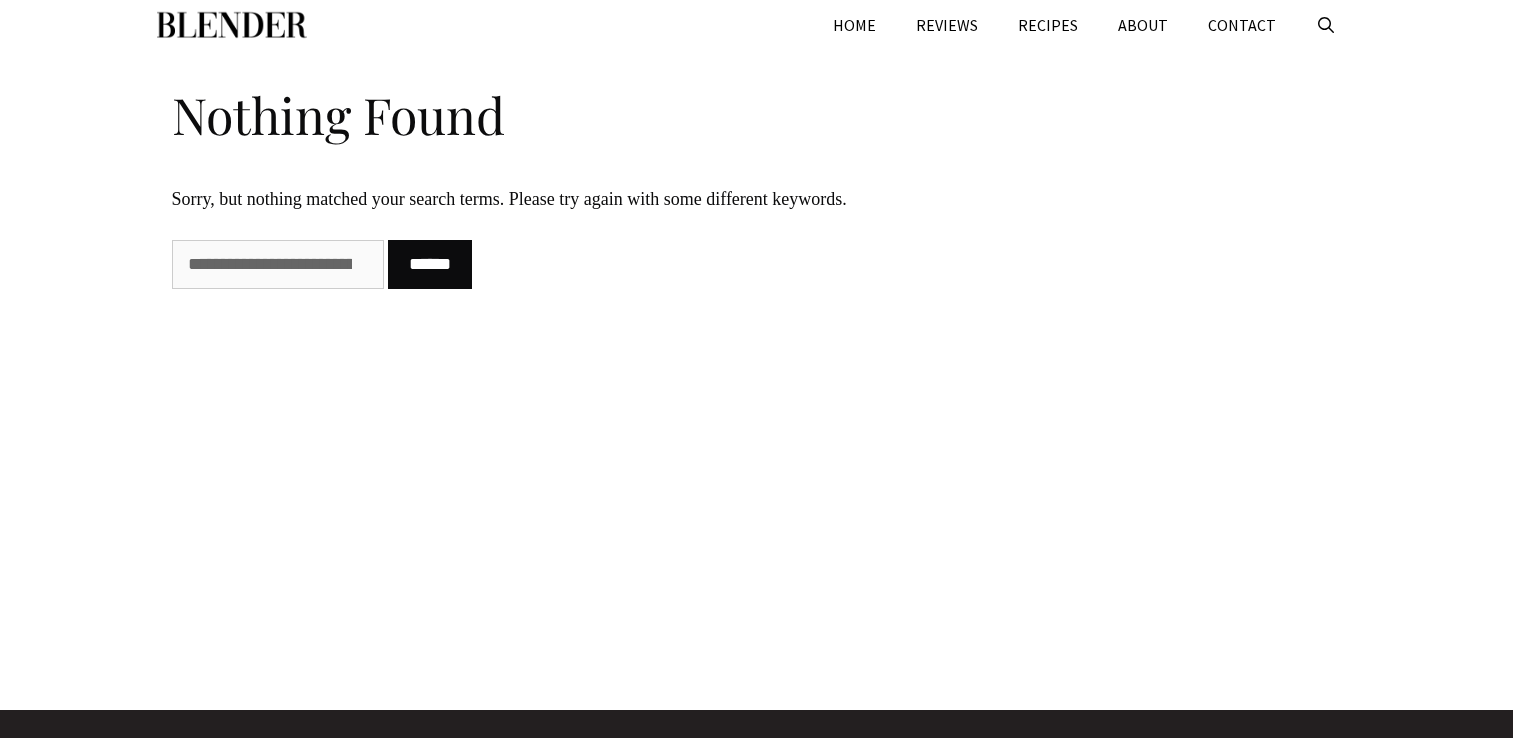 scroll, scrollTop: 0, scrollLeft: 0, axis: both 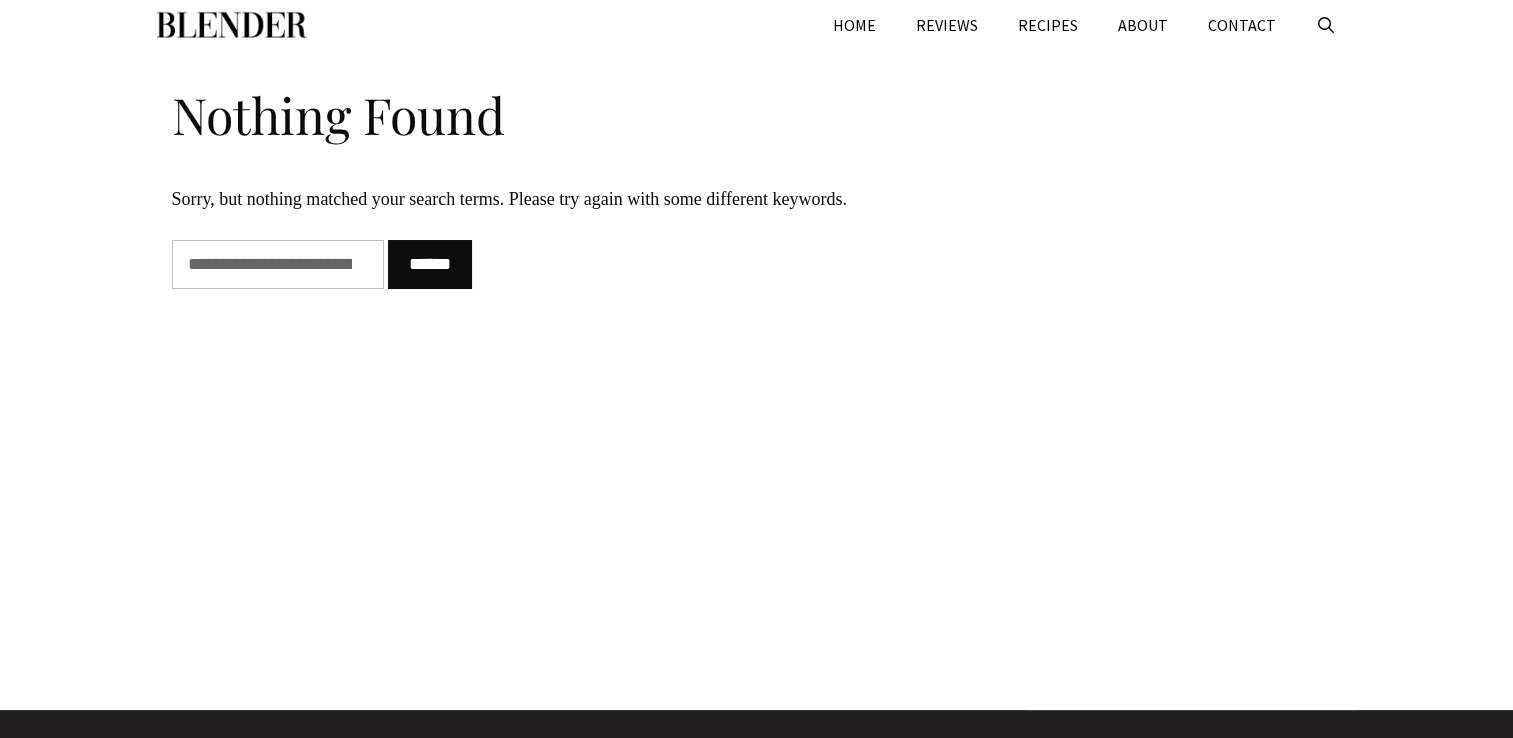 click on "**********" at bounding box center [278, 264] 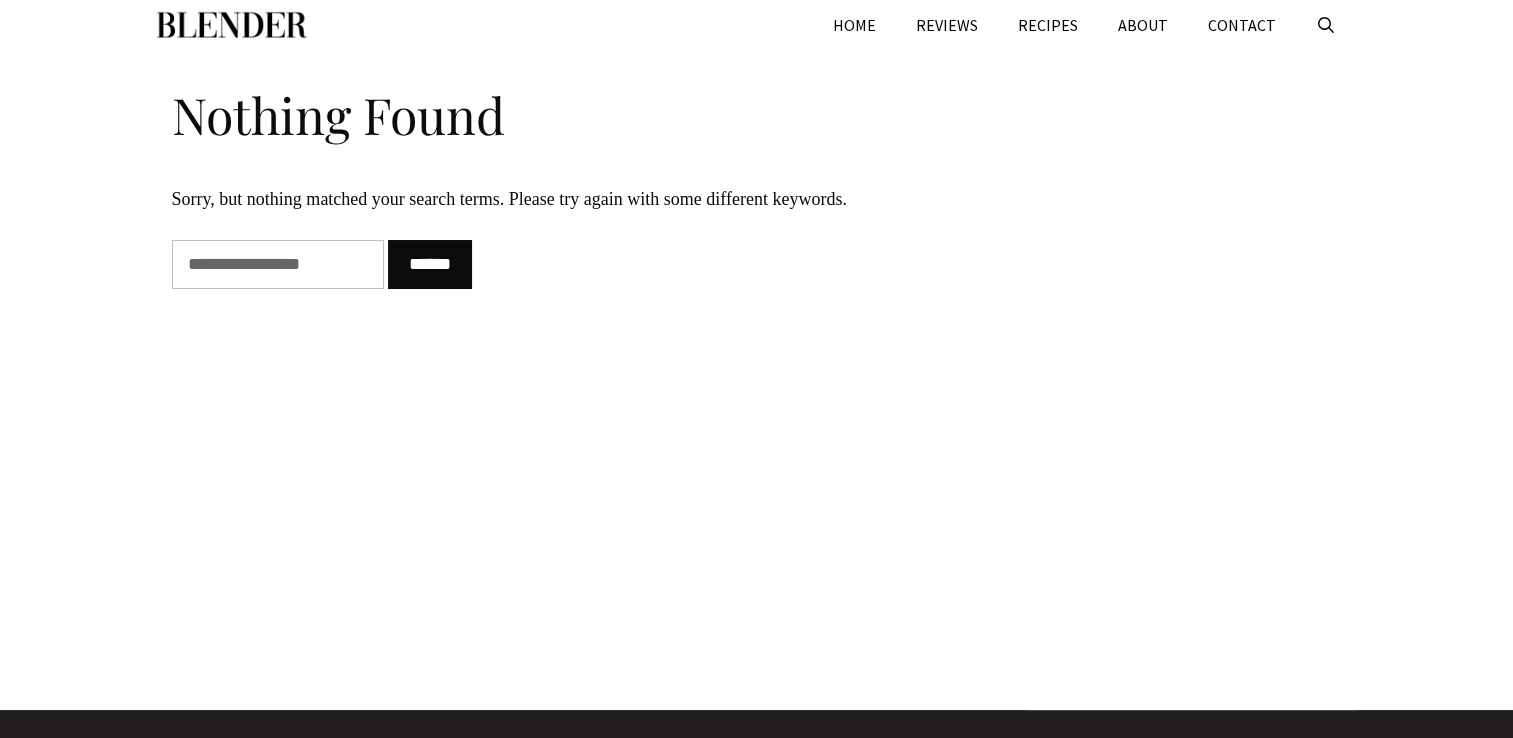 type on "**********" 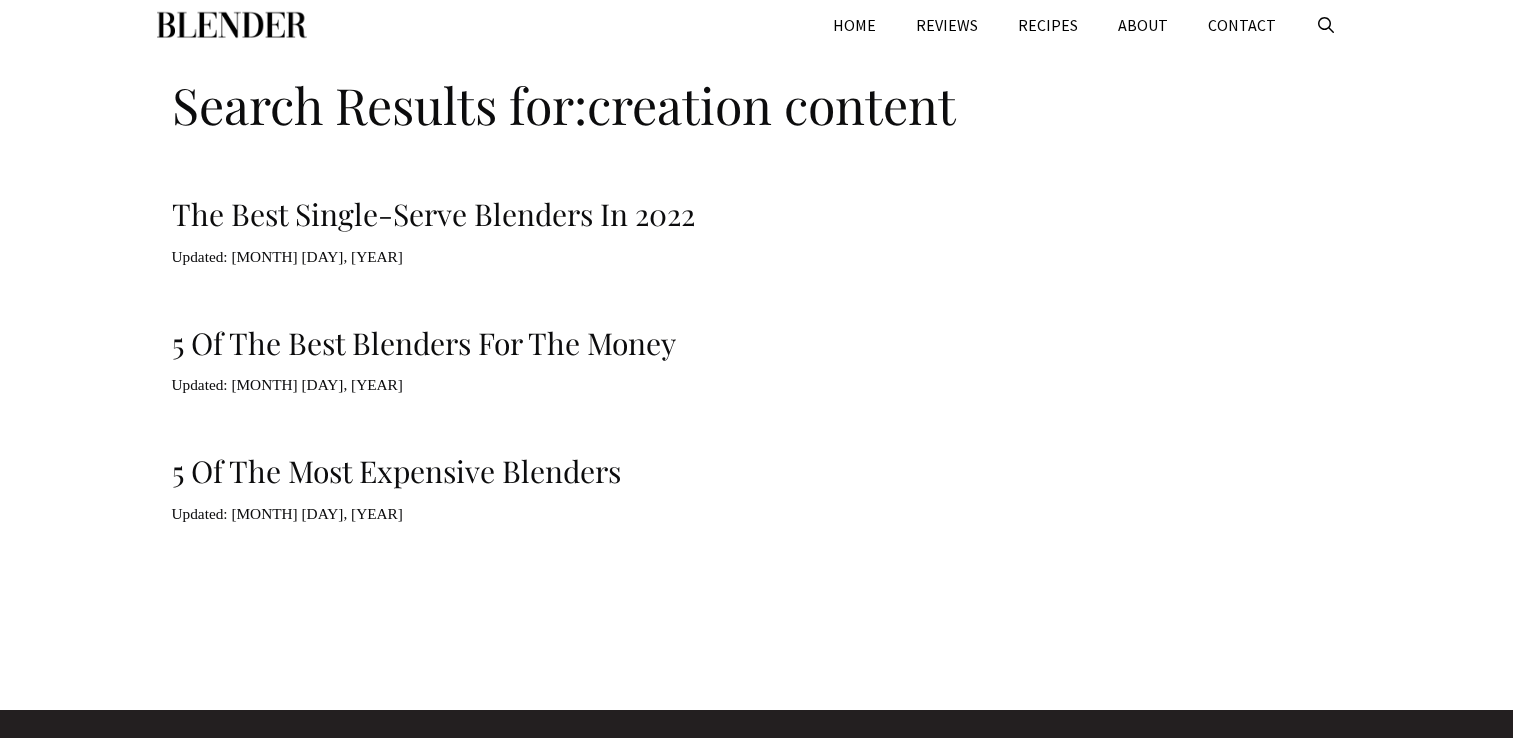 scroll, scrollTop: 0, scrollLeft: 0, axis: both 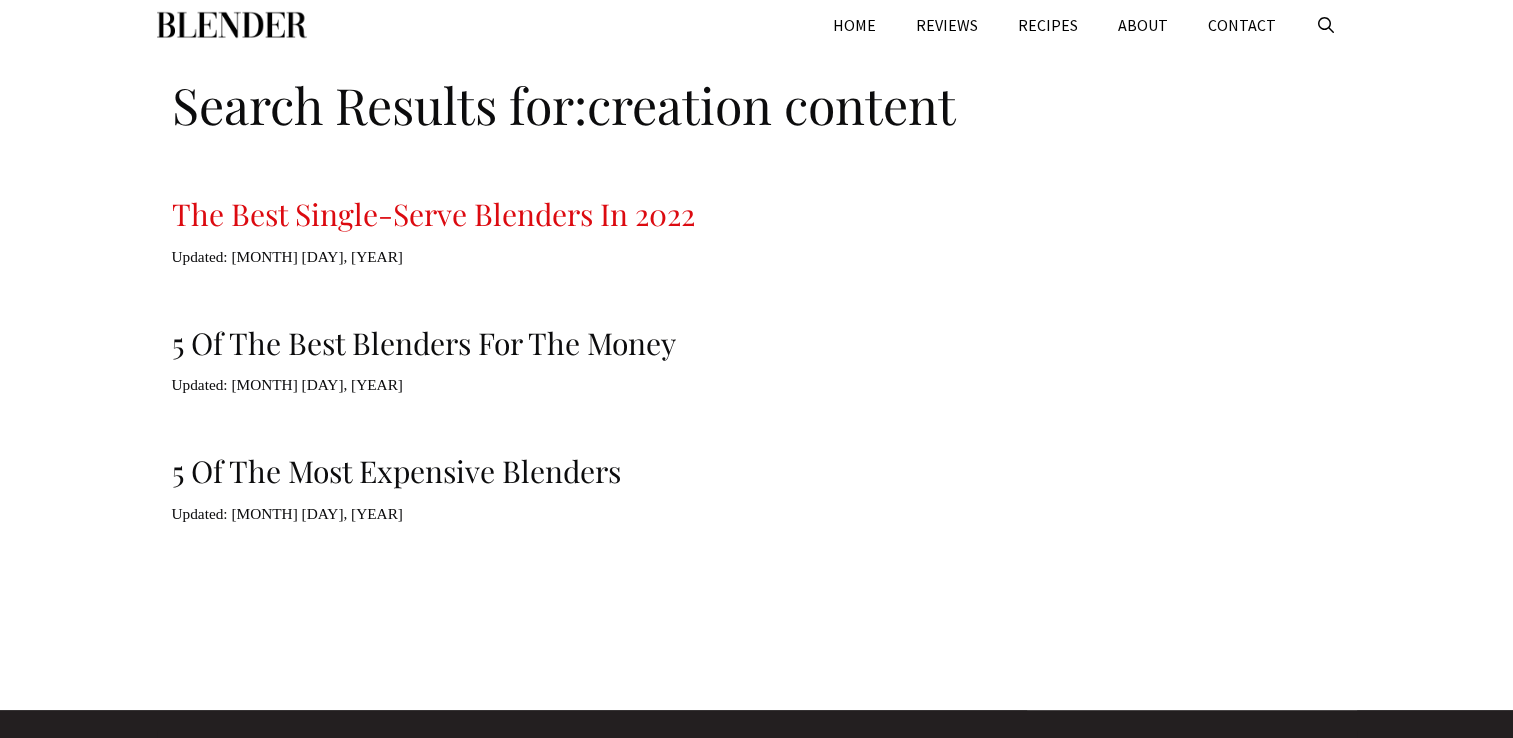 click on "The Best Single-Serve Blenders in 2022" at bounding box center [433, 214] 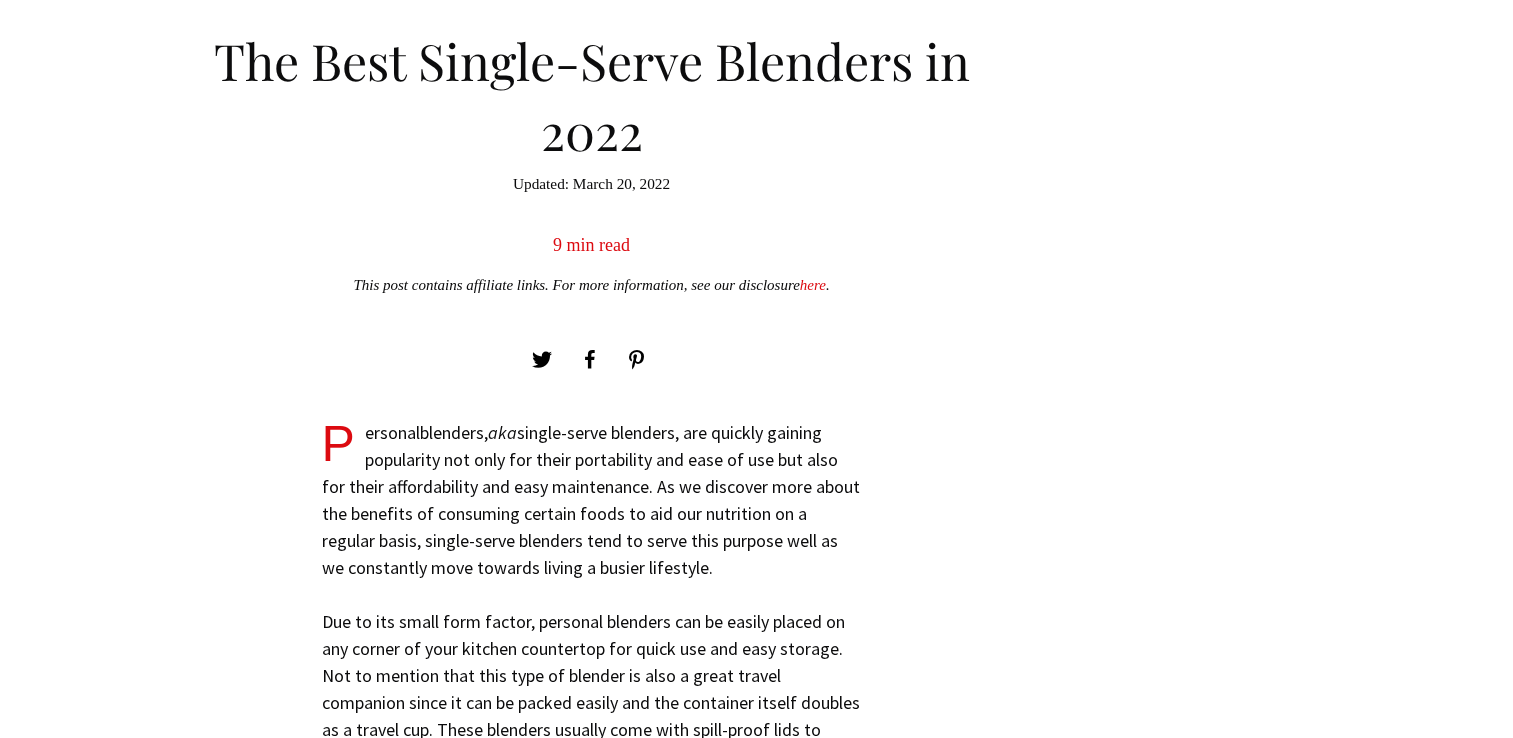 scroll, scrollTop: 900, scrollLeft: 0, axis: vertical 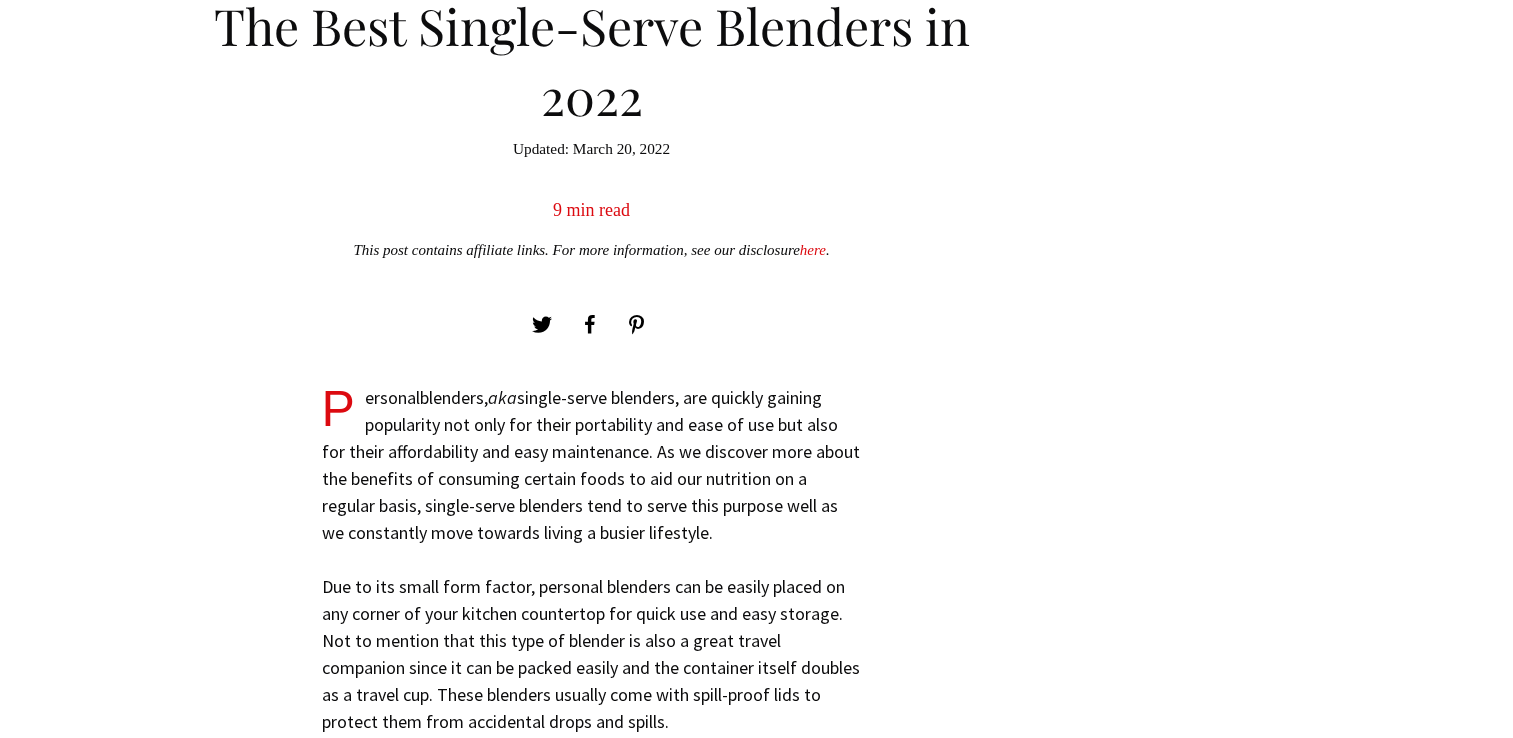 click on "Home  »  Blender Reviews  »  The Best Single-Serve Blenders in 2022 The Best Single-Serve Blenders in 2022   March 20, 2022 May 15, 2020      9   min read This post contains affiliate links. For more information, see our disclosure  here .       P ersonal  blenders,  aka  single-serve blenders, are quickly gaining popularity not only for their portability and ease of use but also for their affordability and easy maintenance. As we discover more about the benefits of consuming certain foods to aid our nutrition on a regular basis, single-serve blenders tend to serve this purpose well as we constantly move towards living a busier lifestyle. If you’re looking for the best single-serve blender around, then keep reading. We have dedicated this article to exploring some of the best options on the market for your convenience.      ARTICLE CONTINUES AFTER ADVERTISEMENT                 Buying Guide of Selecting the Best Personal Blender​ H ere  are some things to consider to help you narrow down your selection:" at bounding box center [757, 5065] 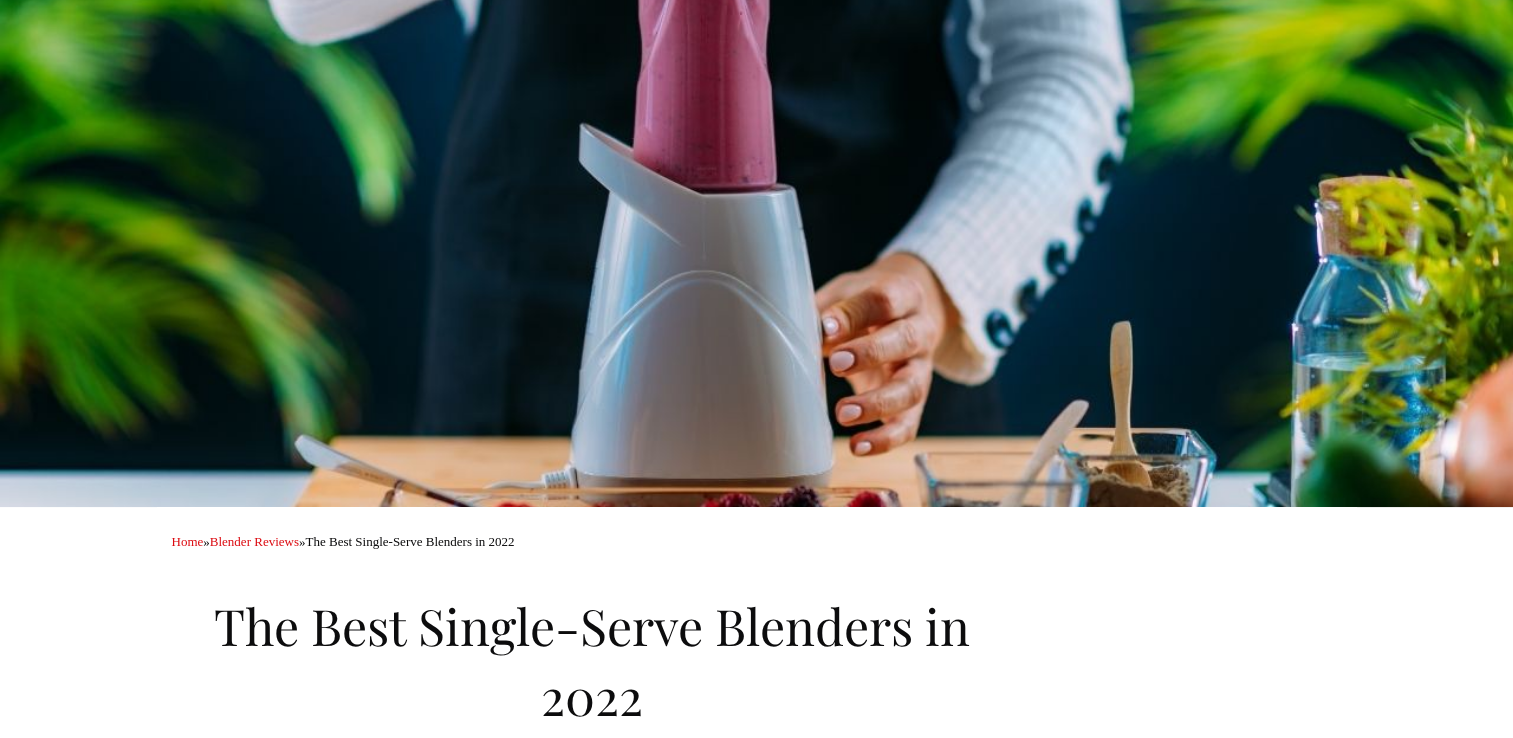 scroll, scrollTop: 0, scrollLeft: 0, axis: both 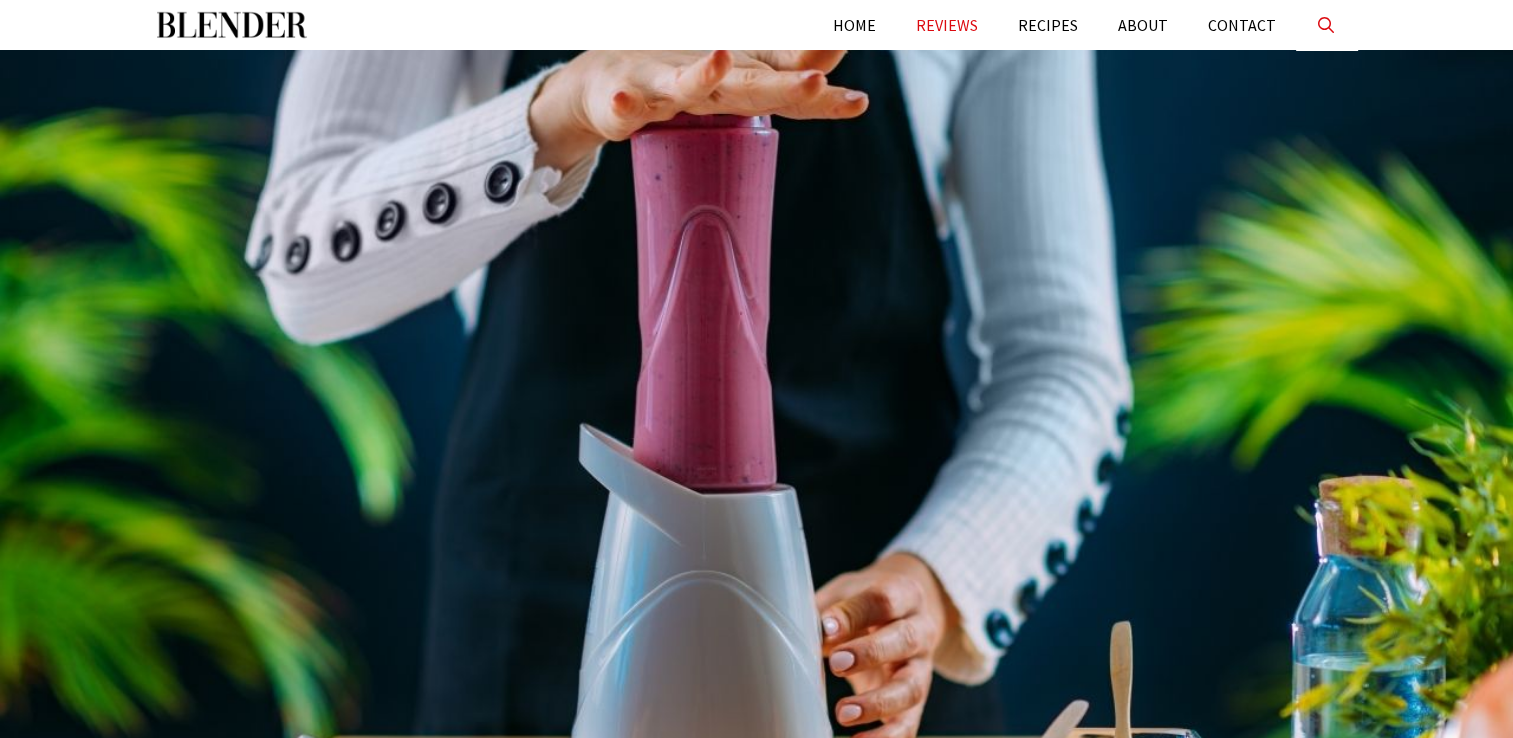 click at bounding box center [1326, 25] 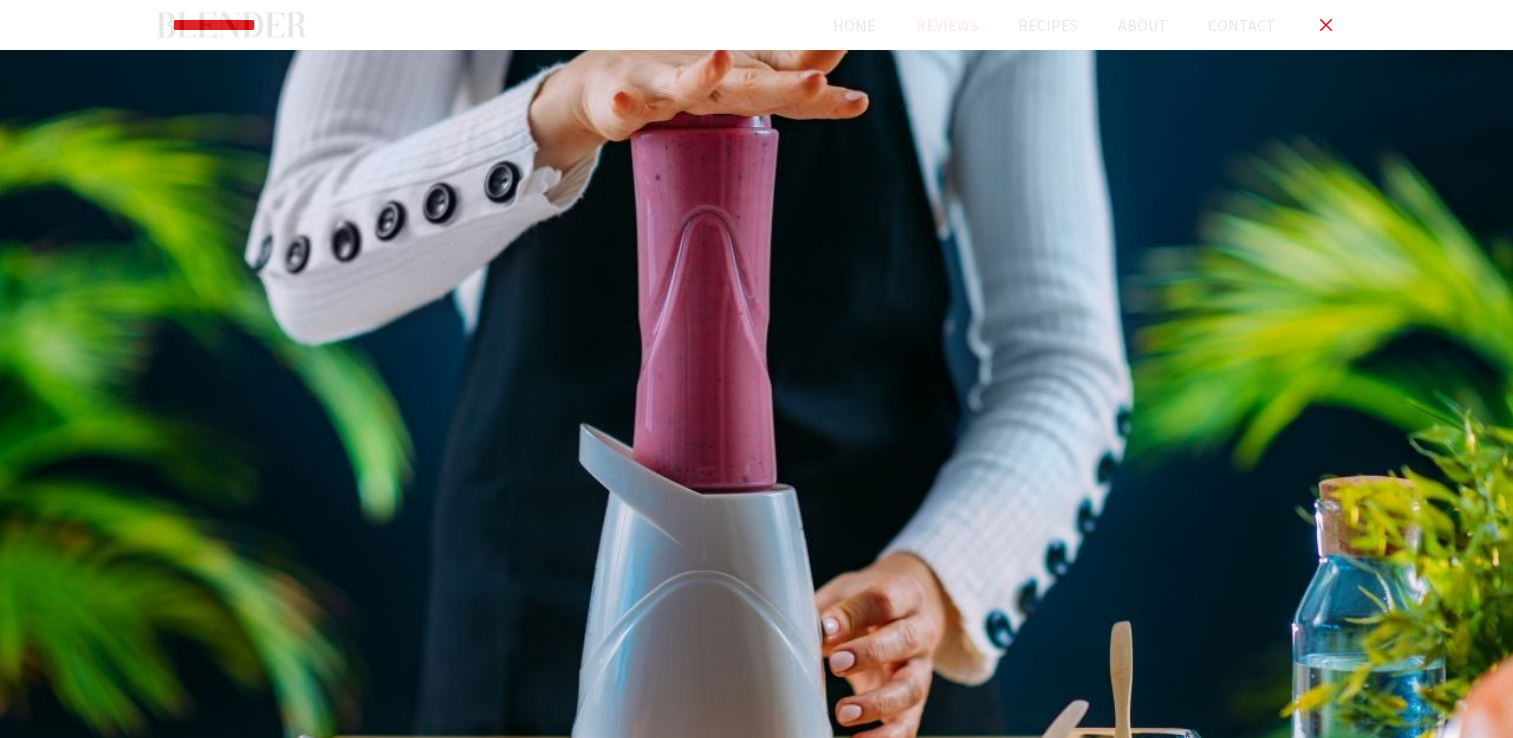 type on "**********" 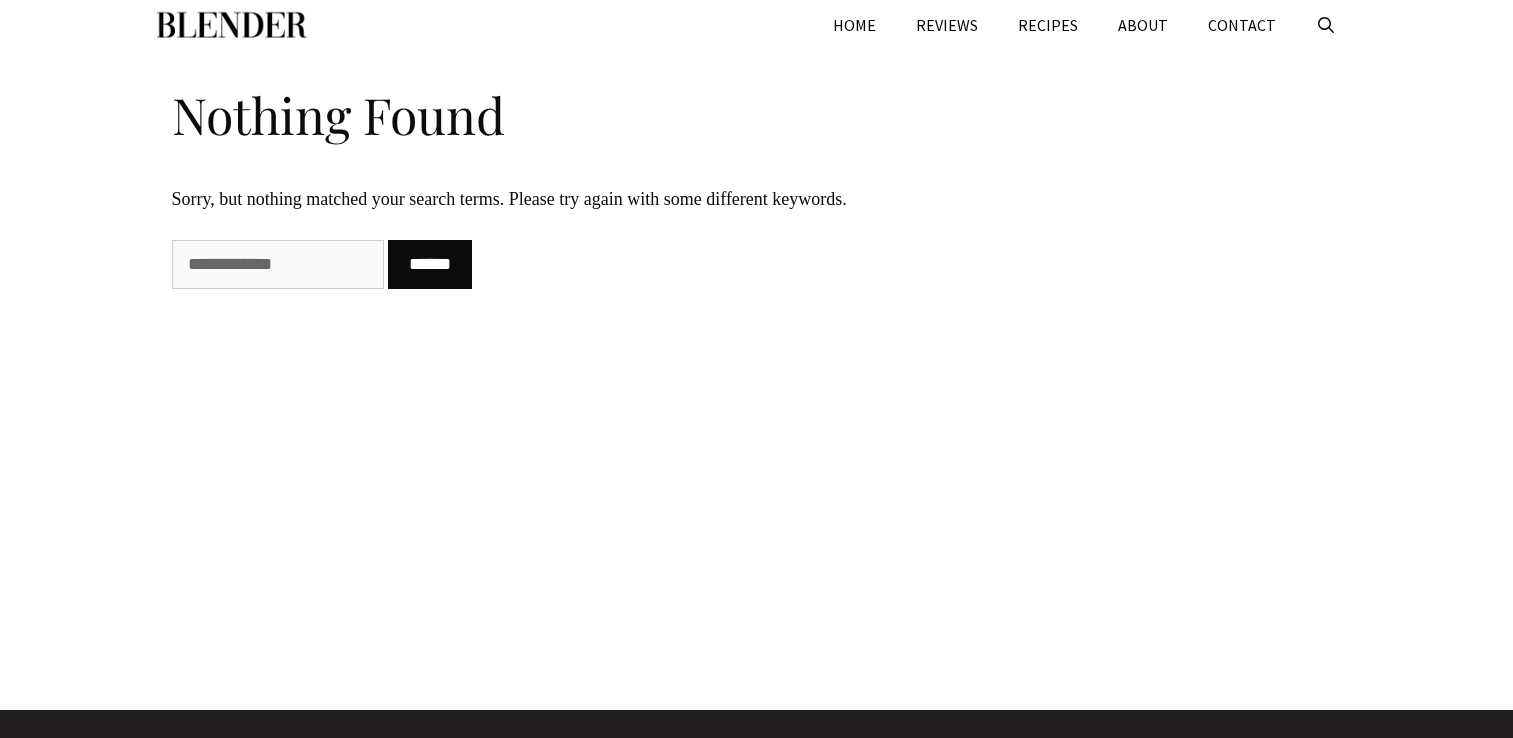 scroll, scrollTop: 0, scrollLeft: 0, axis: both 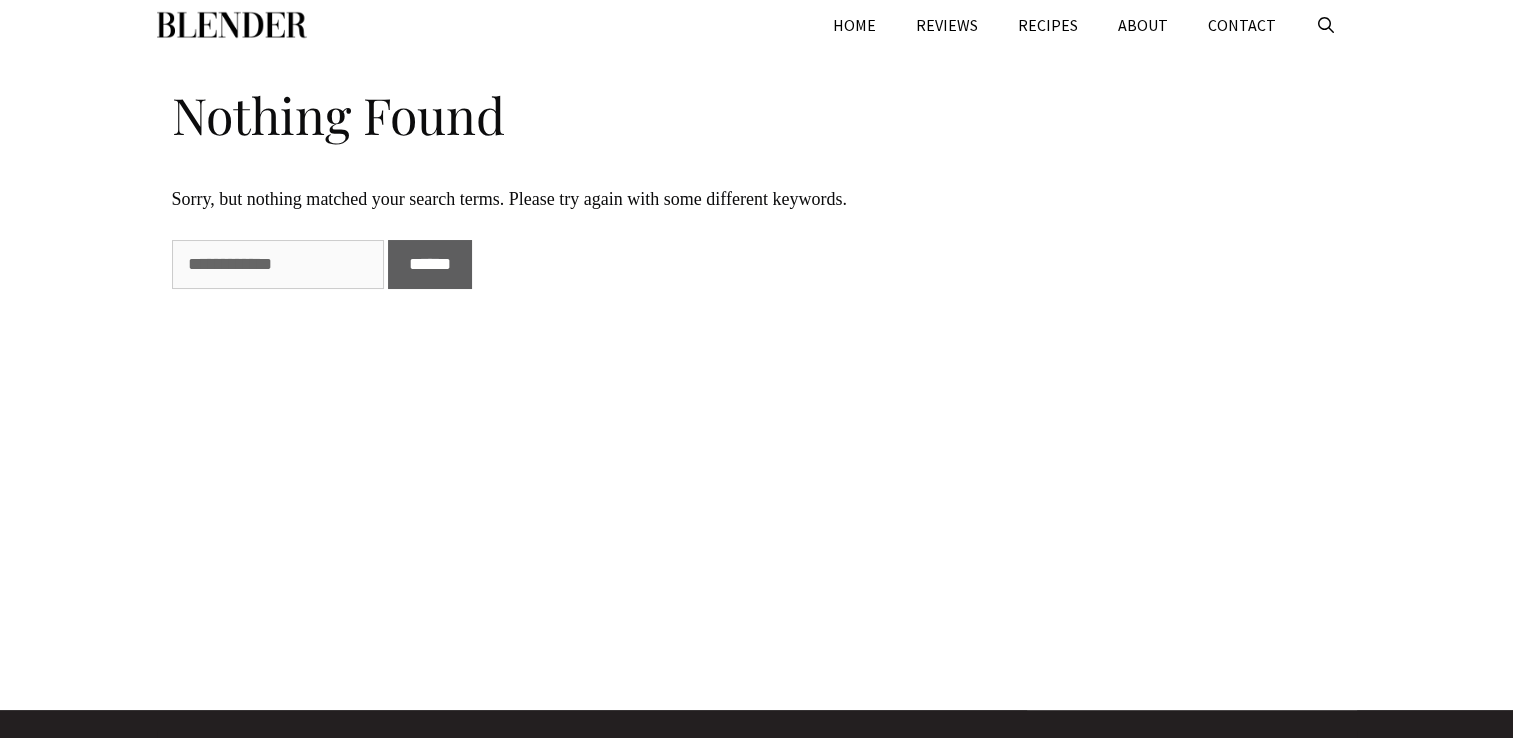 click on "******" at bounding box center [430, 264] 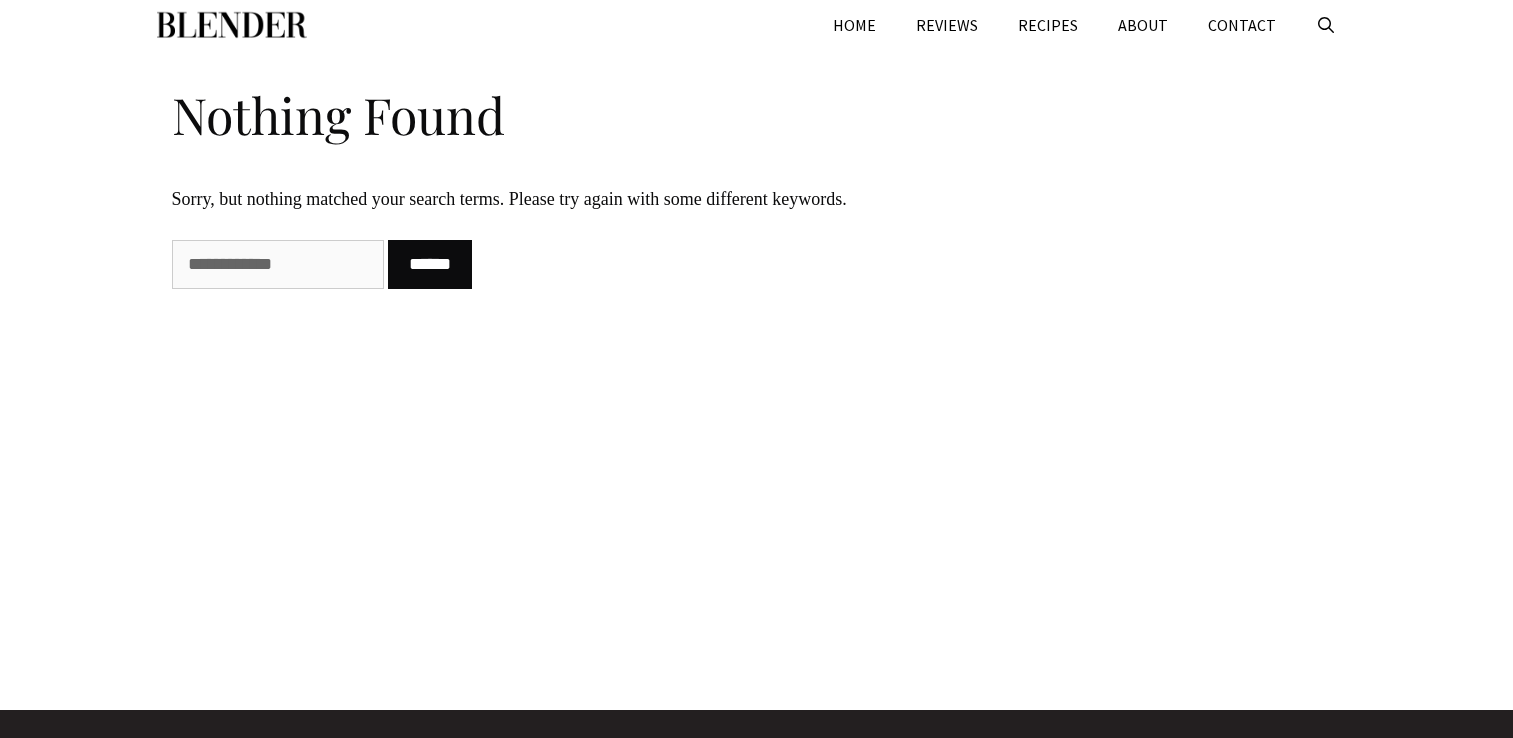 scroll, scrollTop: 0, scrollLeft: 0, axis: both 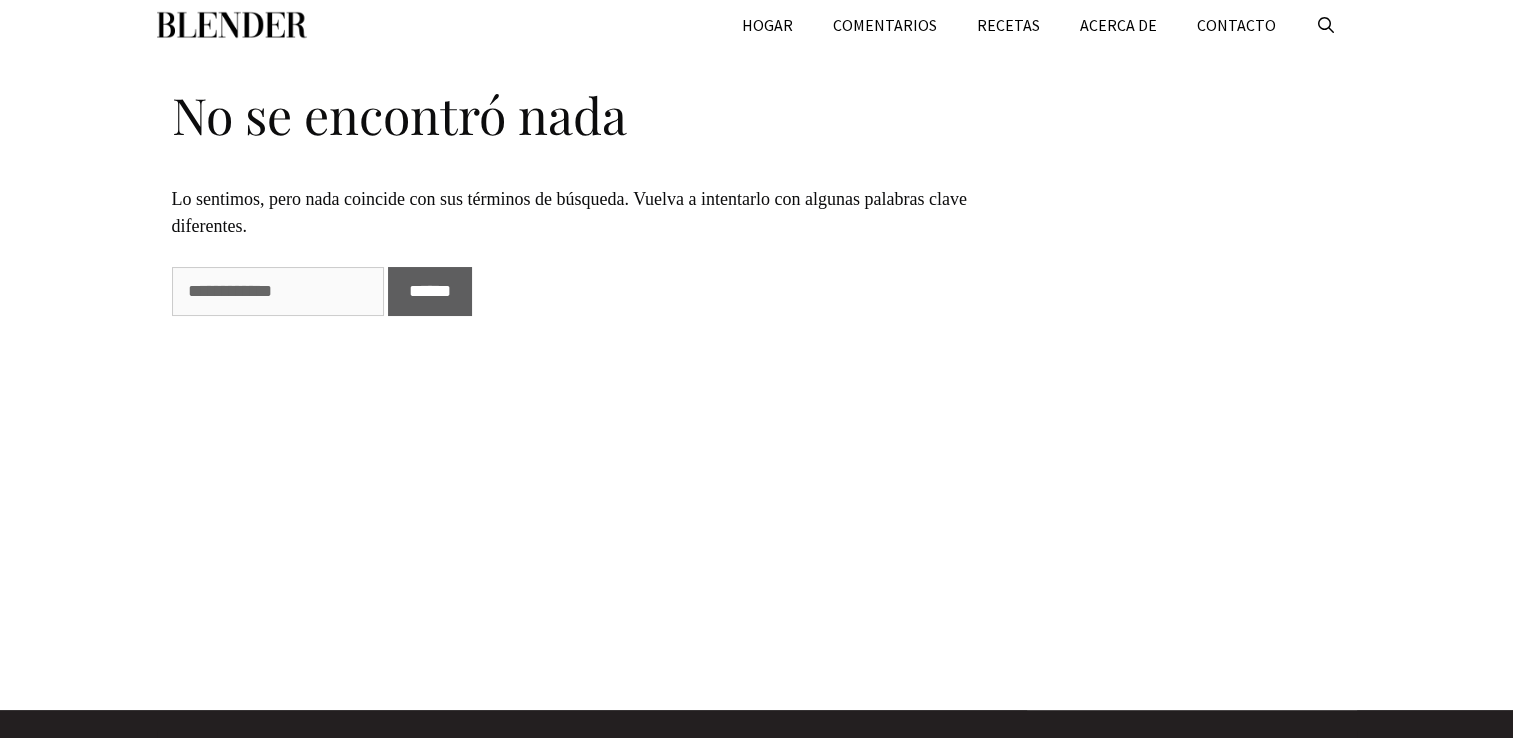 click on "******" at bounding box center (430, 291) 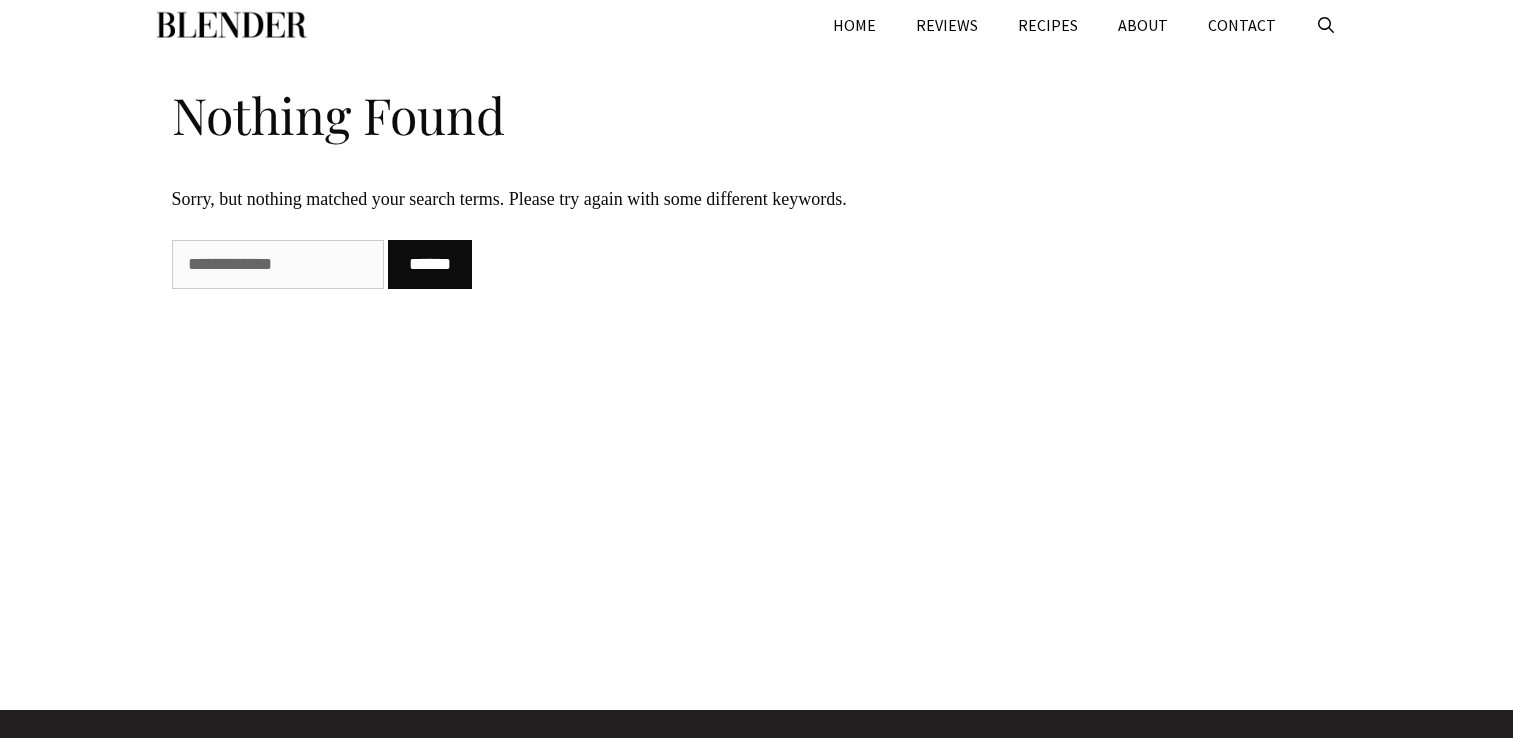 scroll, scrollTop: 0, scrollLeft: 0, axis: both 